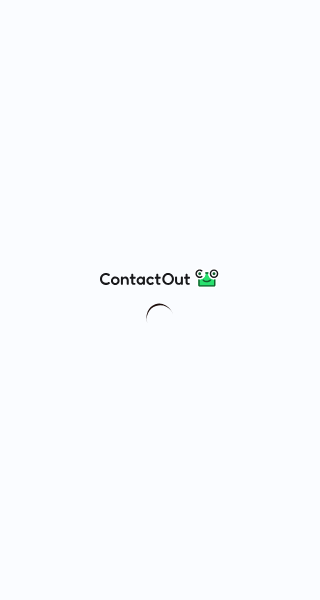 scroll, scrollTop: 0, scrollLeft: 0, axis: both 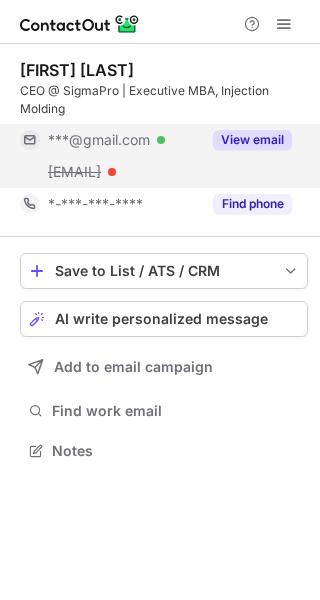 click on "View email" at bounding box center (252, 140) 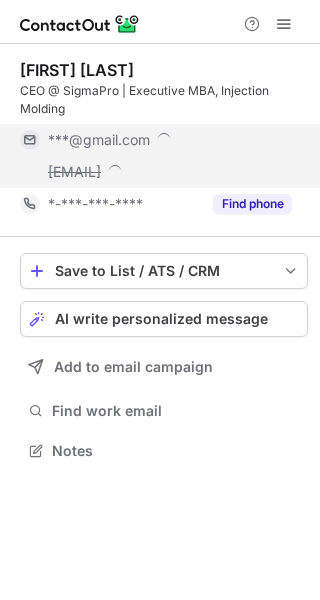 scroll, scrollTop: 10, scrollLeft: 10, axis: both 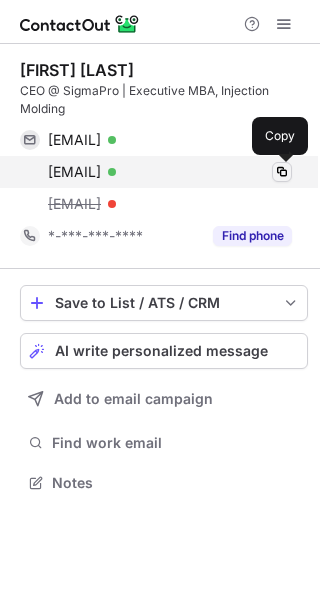 click at bounding box center [282, 172] 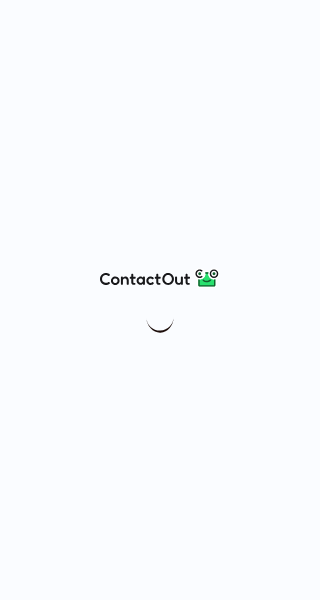 scroll, scrollTop: 0, scrollLeft: 0, axis: both 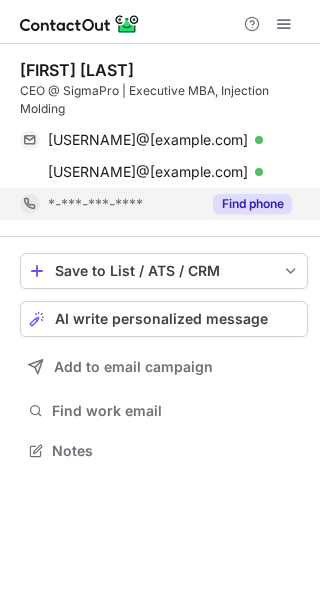 click on "Find phone" at bounding box center [252, 204] 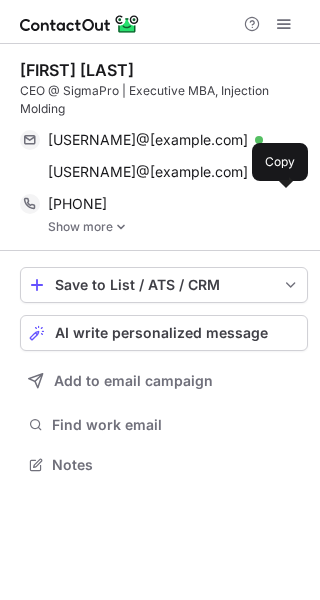scroll, scrollTop: 10, scrollLeft: 10, axis: both 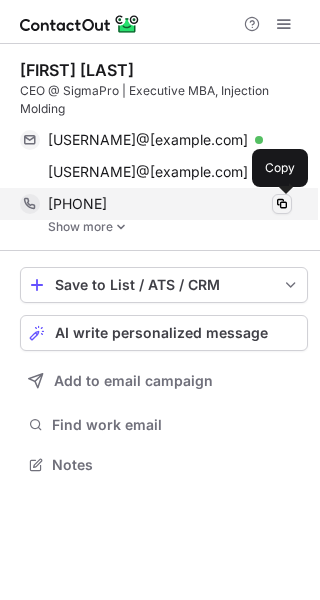 click at bounding box center (282, 204) 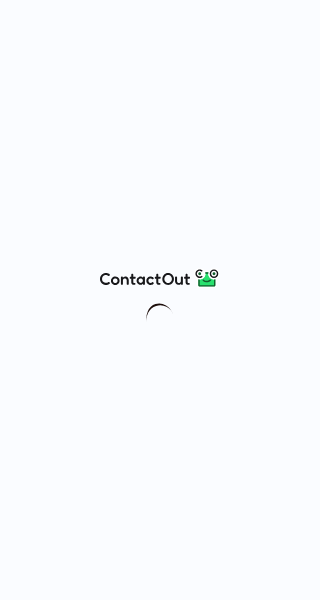 scroll, scrollTop: 0, scrollLeft: 0, axis: both 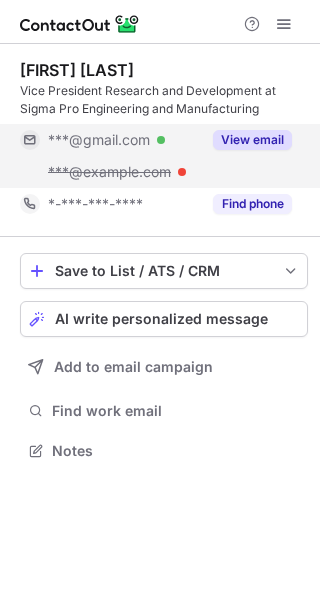 click on "View email" at bounding box center [252, 140] 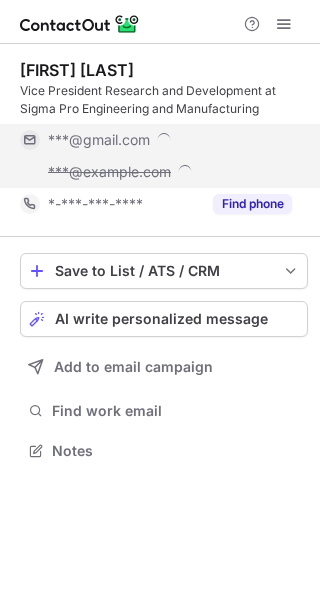 scroll, scrollTop: 10, scrollLeft: 10, axis: both 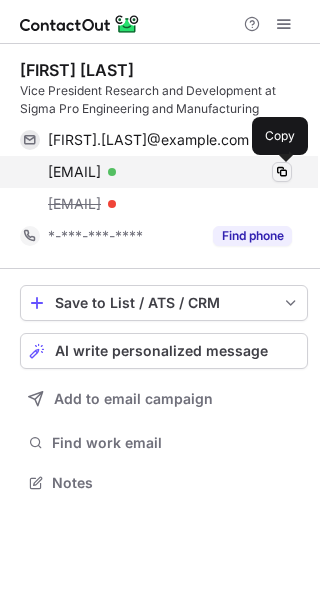click at bounding box center [282, 172] 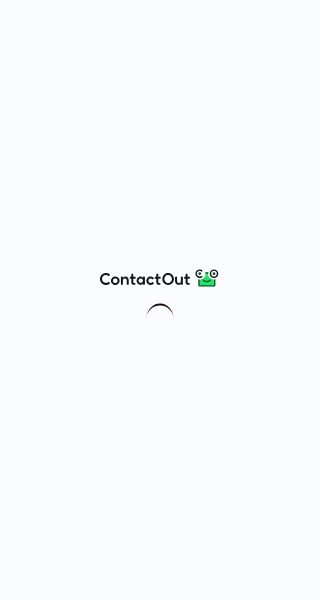 scroll, scrollTop: 0, scrollLeft: 0, axis: both 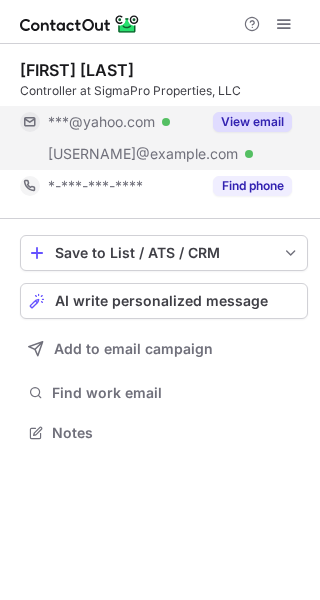 click on "View email" at bounding box center (252, 122) 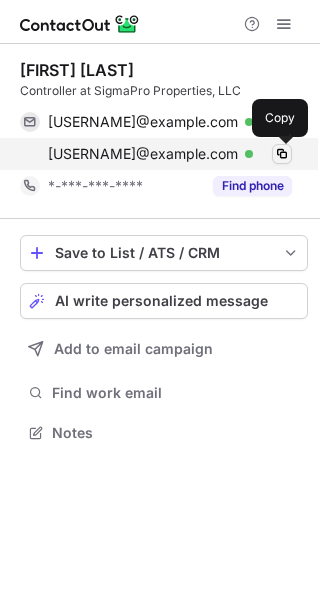 click at bounding box center (282, 154) 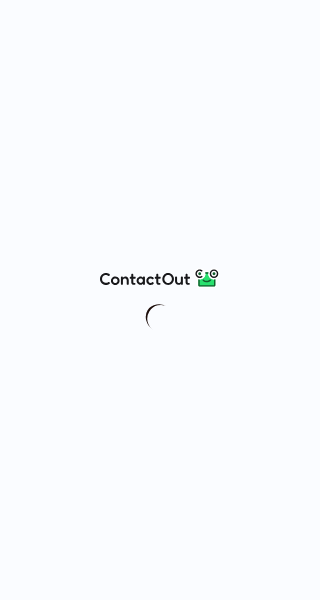 scroll, scrollTop: 0, scrollLeft: 0, axis: both 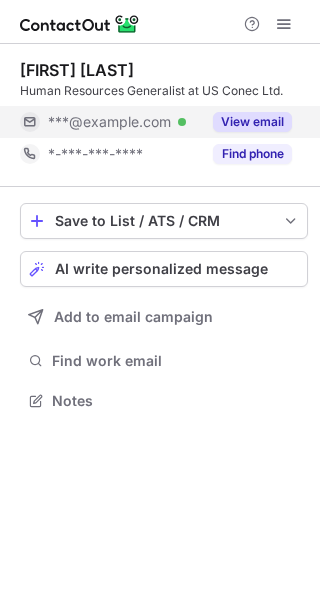 click on "View email" at bounding box center (252, 122) 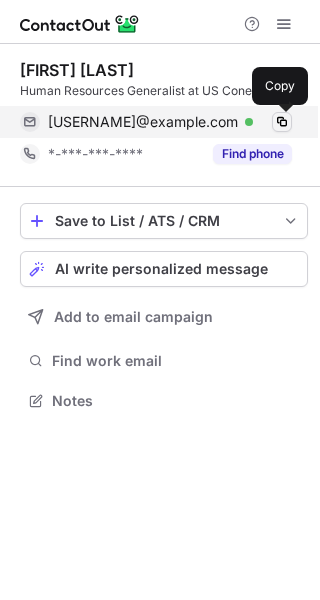 click at bounding box center [282, 122] 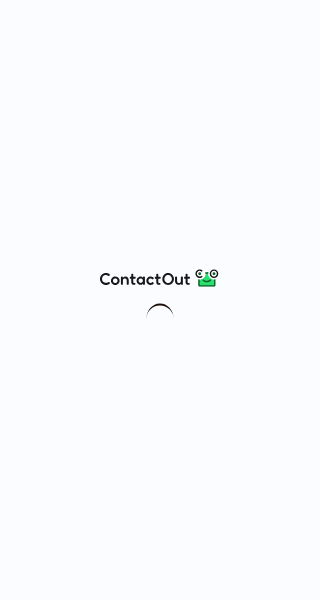 scroll, scrollTop: 0, scrollLeft: 0, axis: both 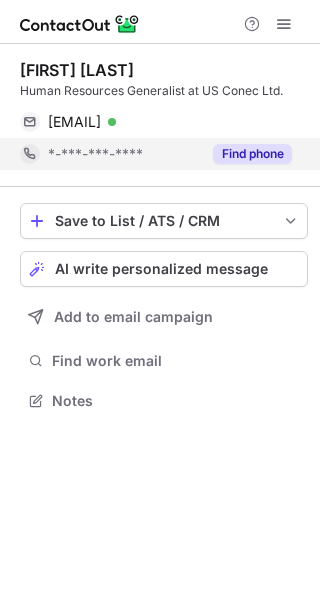 click on "Find phone" at bounding box center (252, 154) 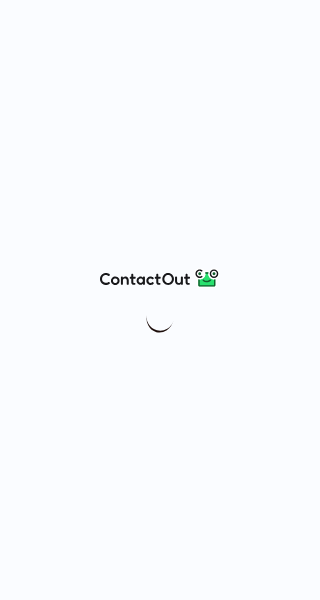 scroll, scrollTop: 0, scrollLeft: 0, axis: both 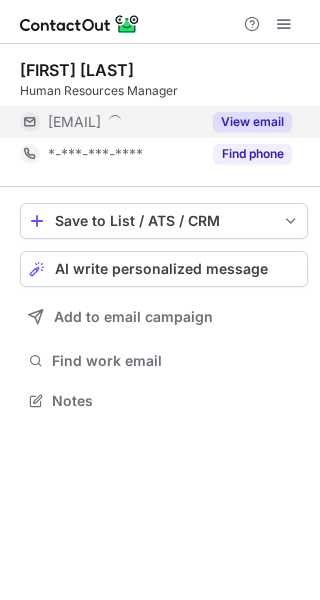 click on "View email" at bounding box center (252, 122) 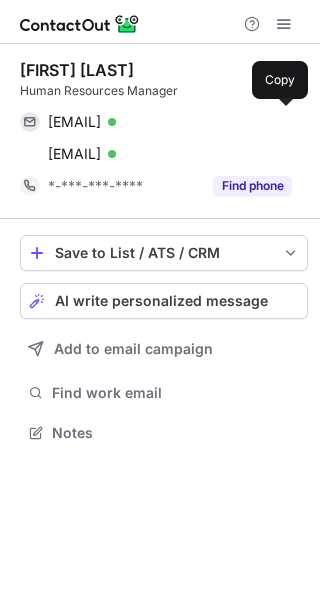 scroll, scrollTop: 10, scrollLeft: 10, axis: both 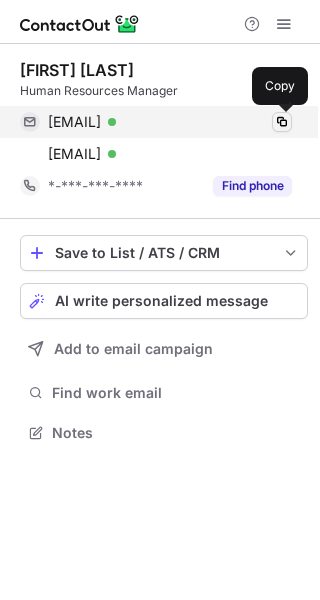 click at bounding box center [282, 122] 